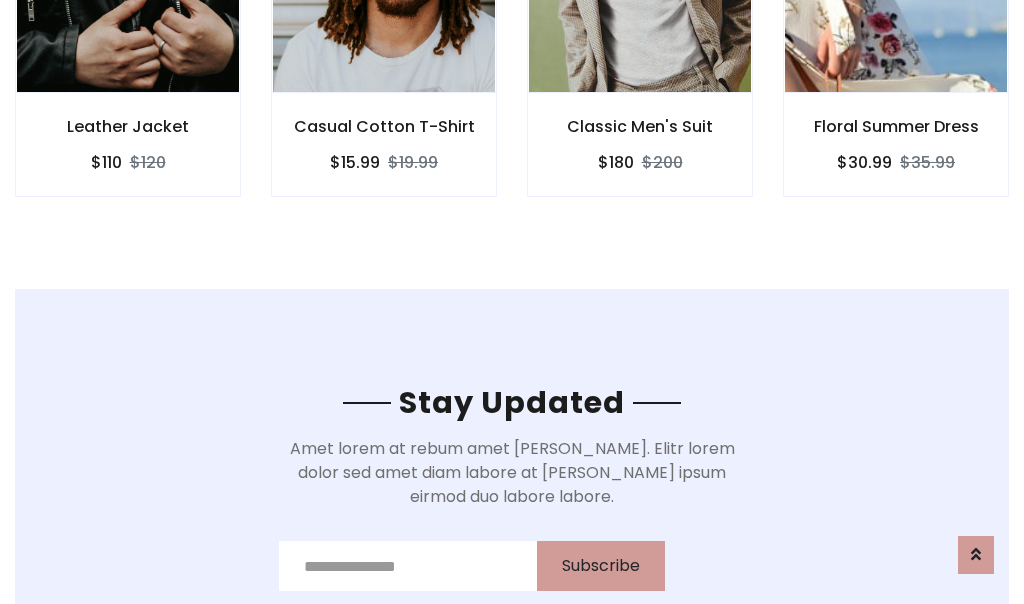 scroll, scrollTop: 3012, scrollLeft: 0, axis: vertical 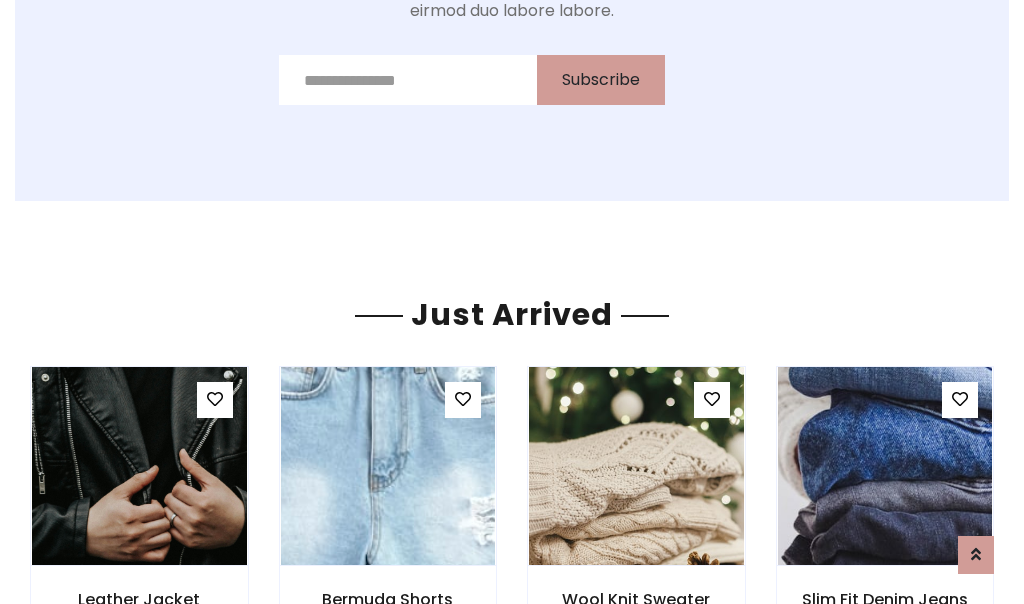 click on "Classic Men's Suit
$180
$200" at bounding box center (640, -428) 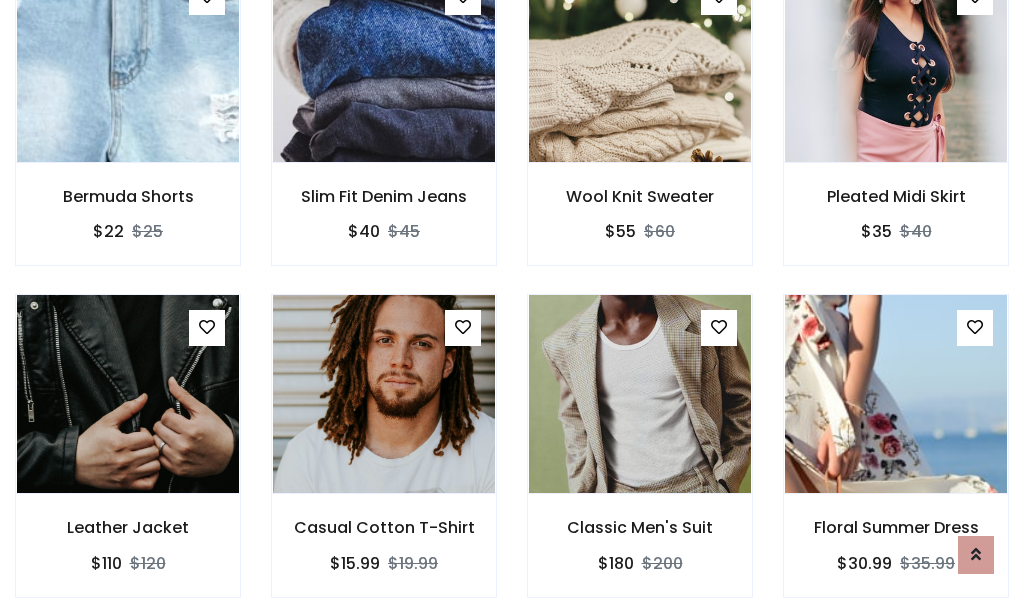 click on "Classic Men's Suit
$180
$200" at bounding box center (640, 459) 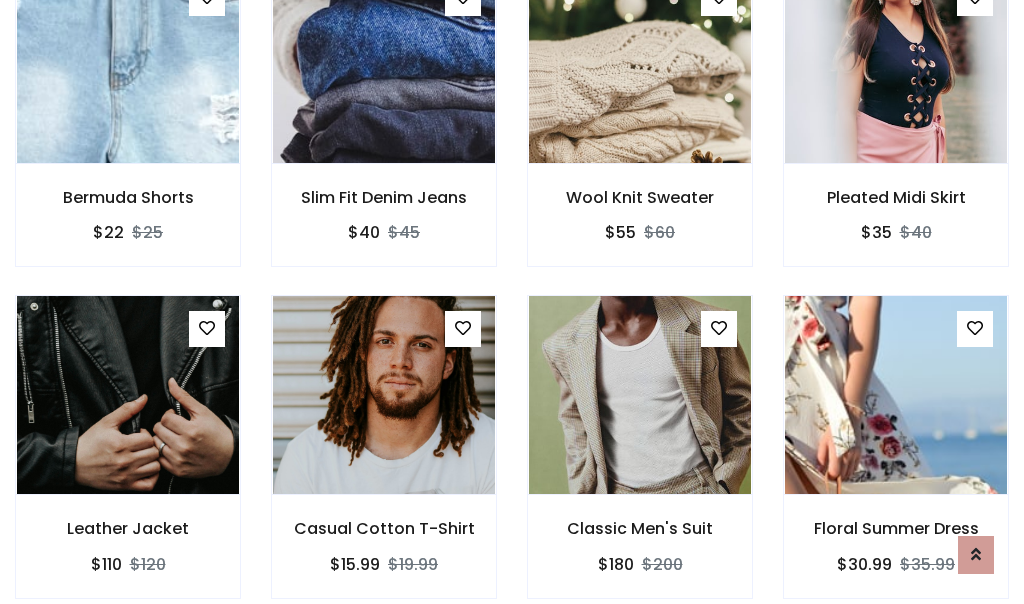 click on "Classic Men's Suit
$180
$200" at bounding box center (640, 460) 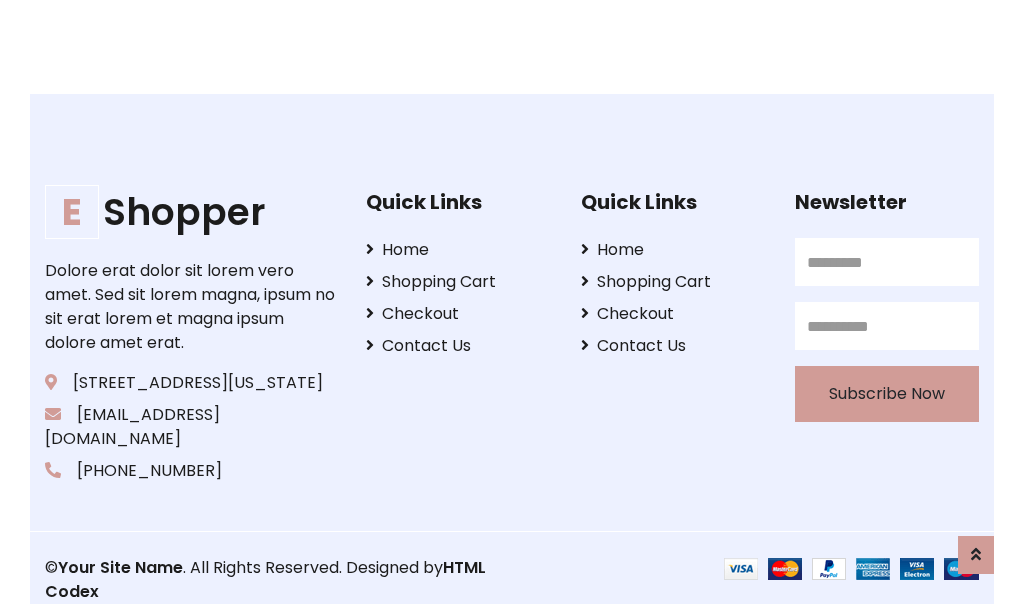 scroll, scrollTop: 3807, scrollLeft: 0, axis: vertical 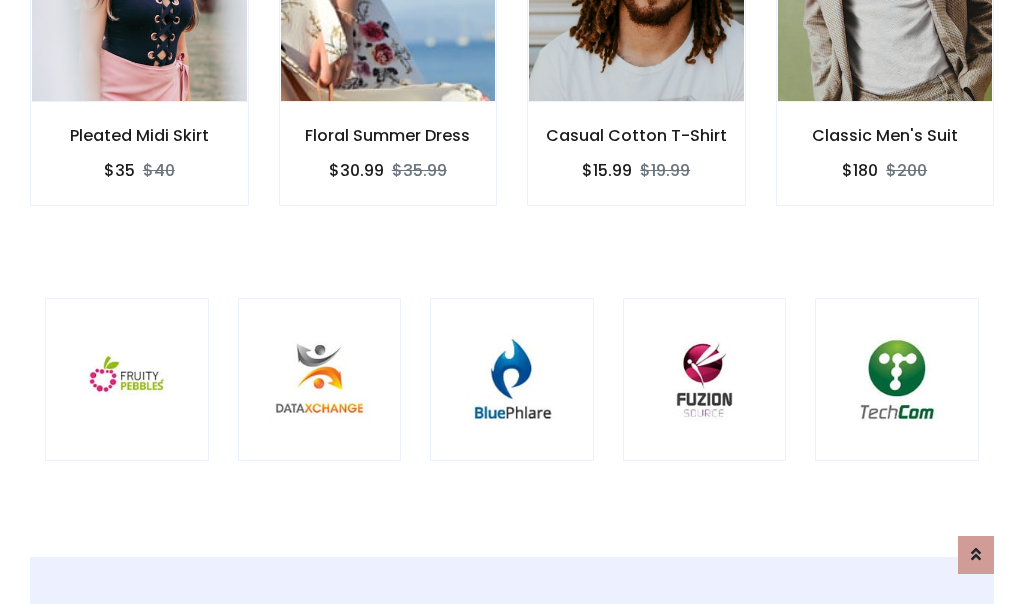 click at bounding box center (512, 380) 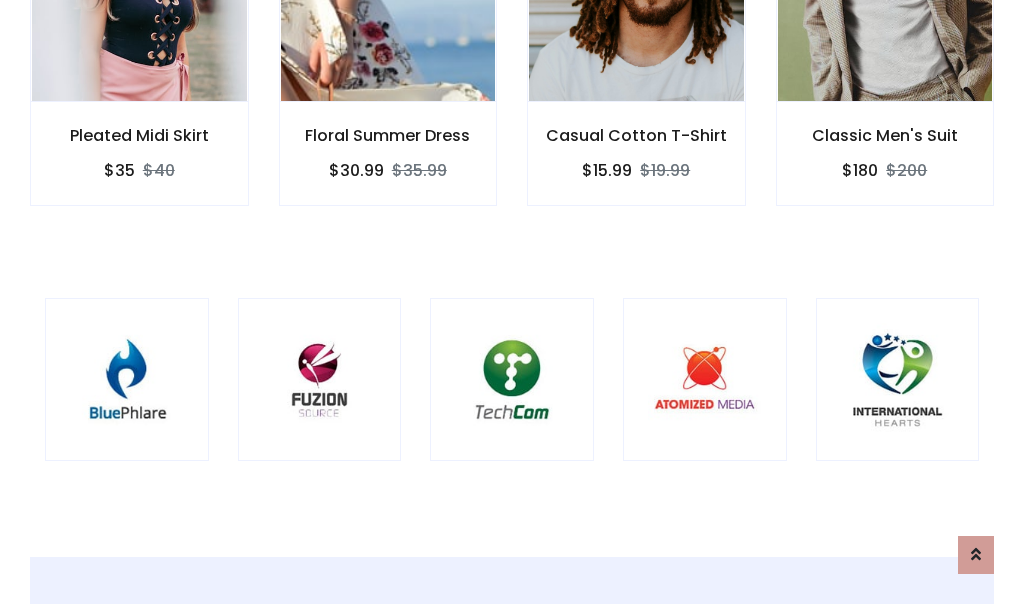 click at bounding box center (512, 380) 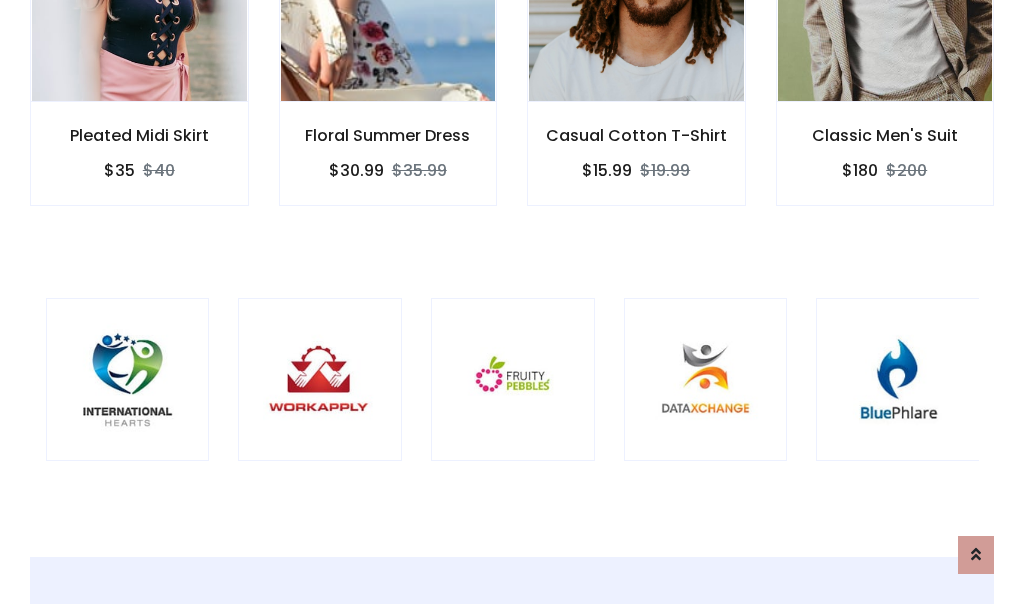 scroll, scrollTop: 0, scrollLeft: 0, axis: both 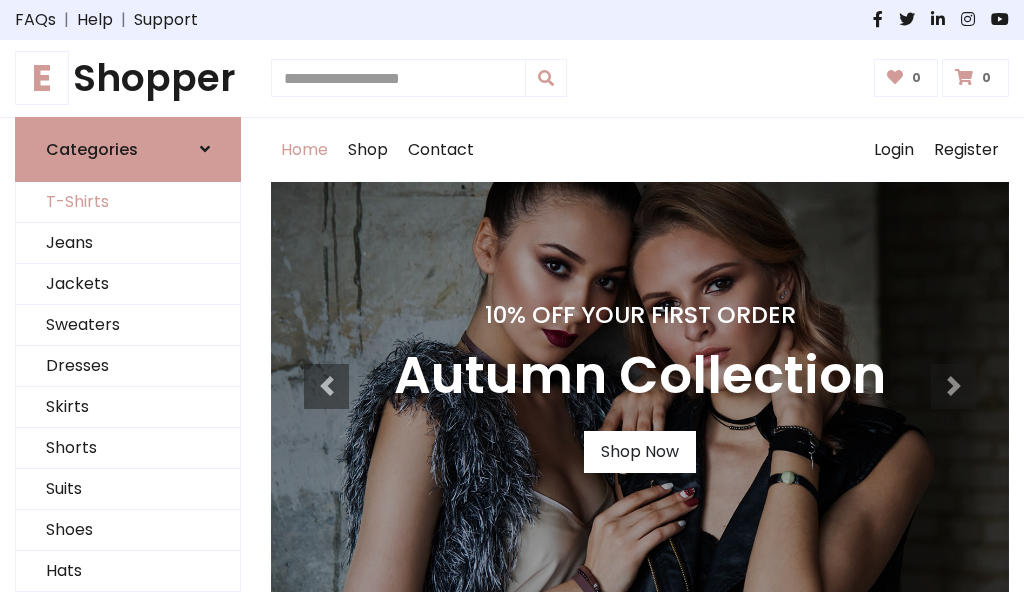 click on "T-Shirts" at bounding box center [128, 202] 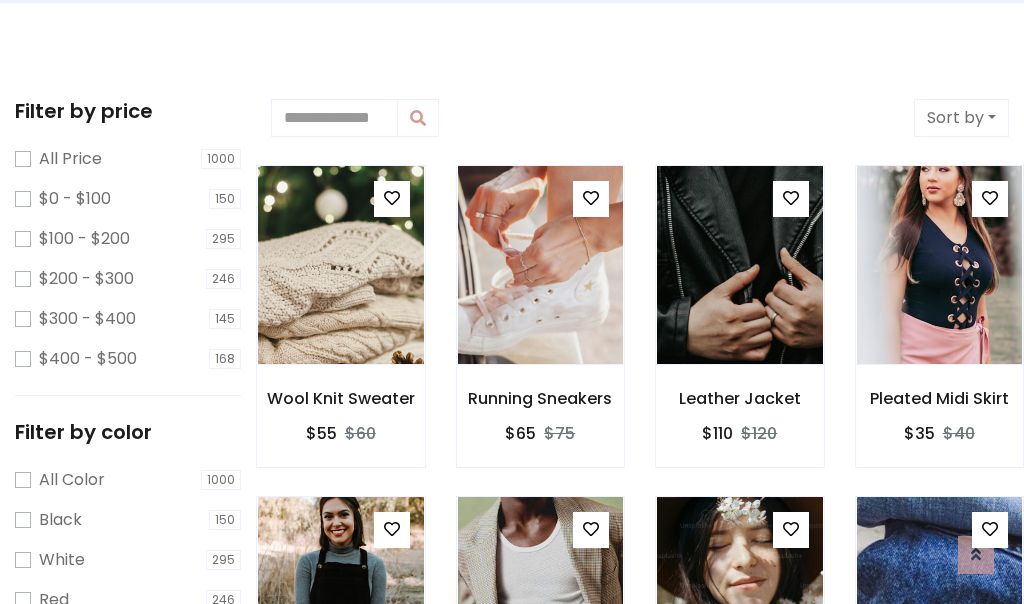 scroll, scrollTop: 0, scrollLeft: 0, axis: both 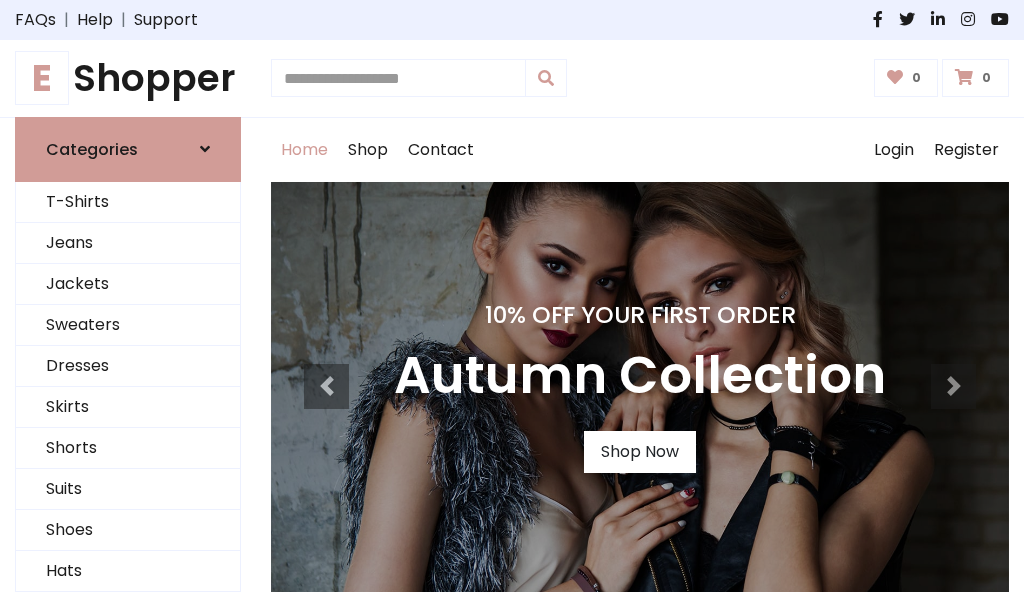 click on "E Shopper" at bounding box center (128, 78) 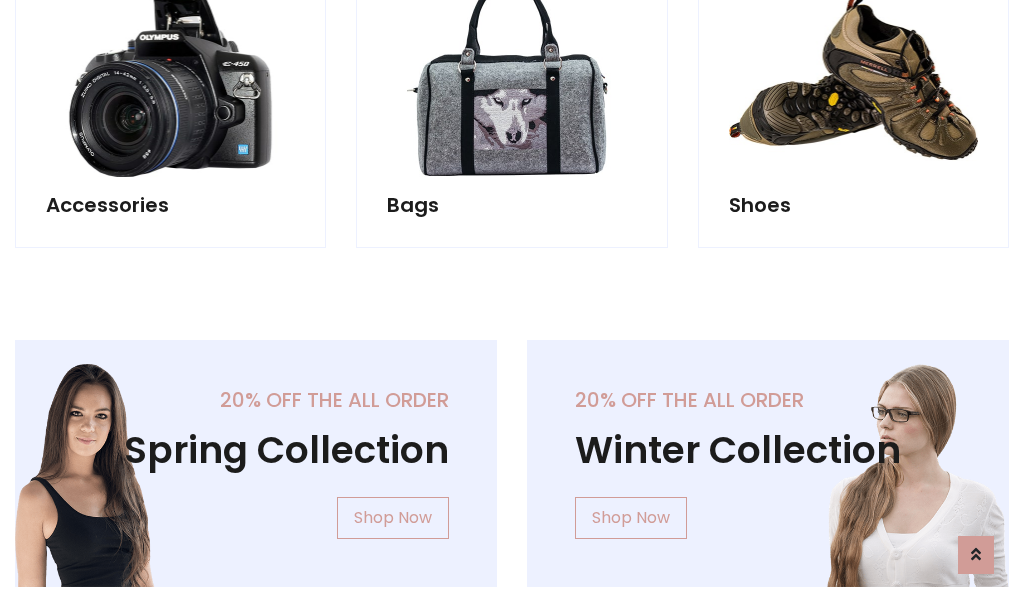 scroll, scrollTop: 1943, scrollLeft: 0, axis: vertical 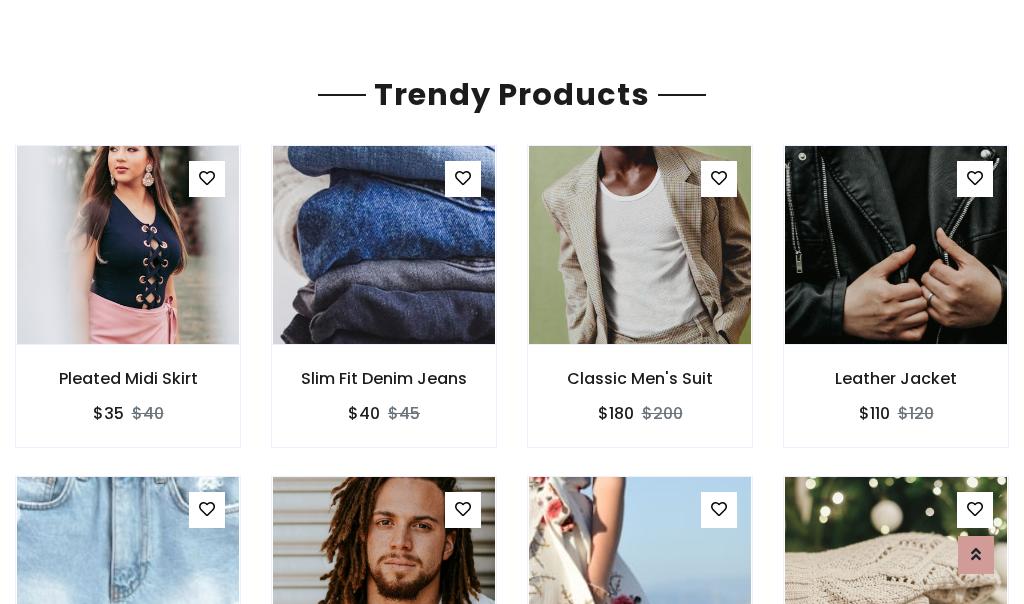 click on "Shop" at bounding box center [368, -1793] 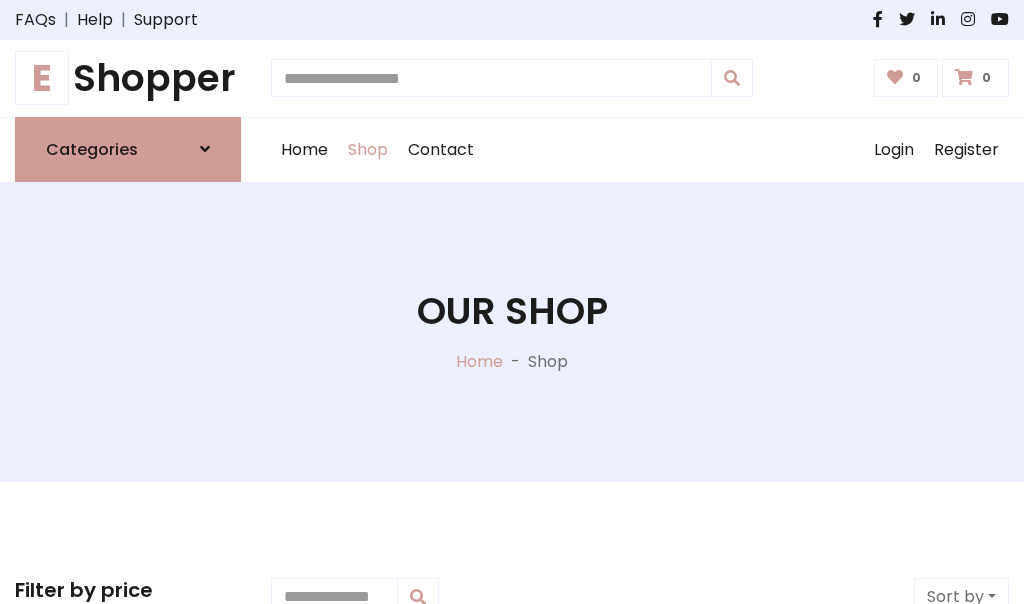 scroll, scrollTop: 0, scrollLeft: 0, axis: both 